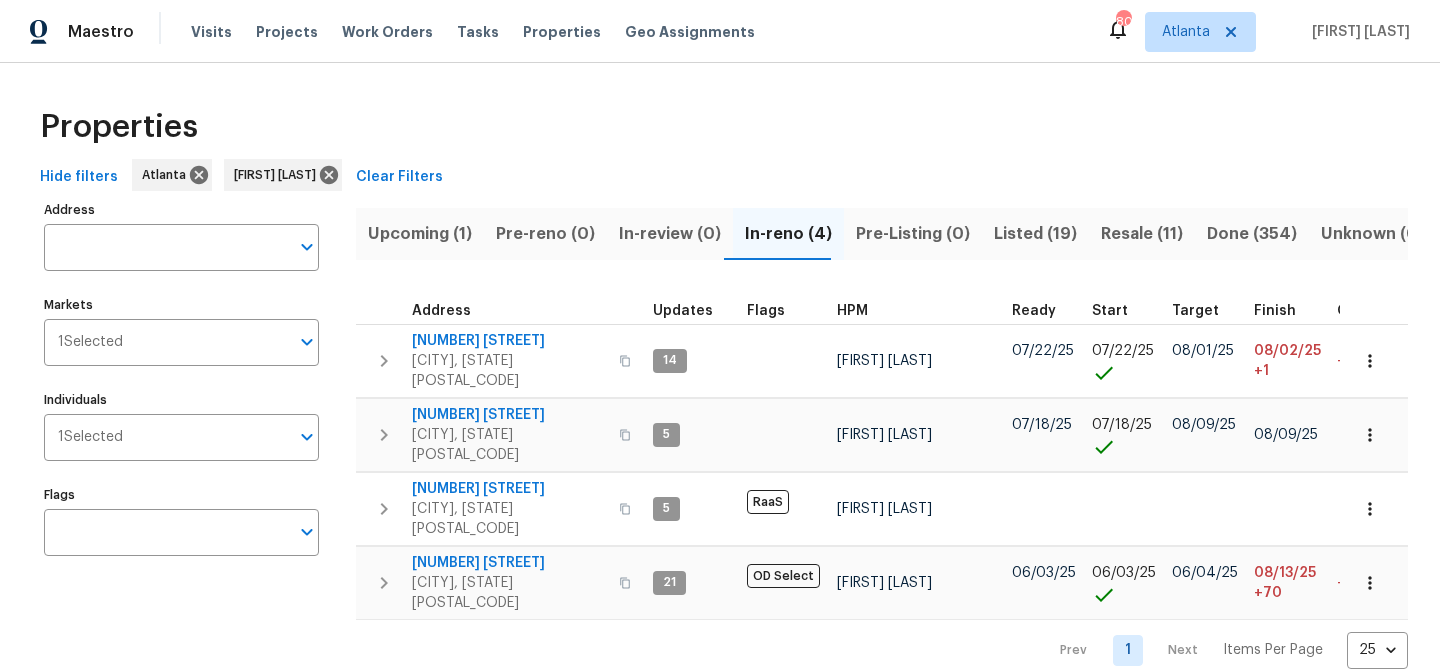 scroll, scrollTop: 0, scrollLeft: 0, axis: both 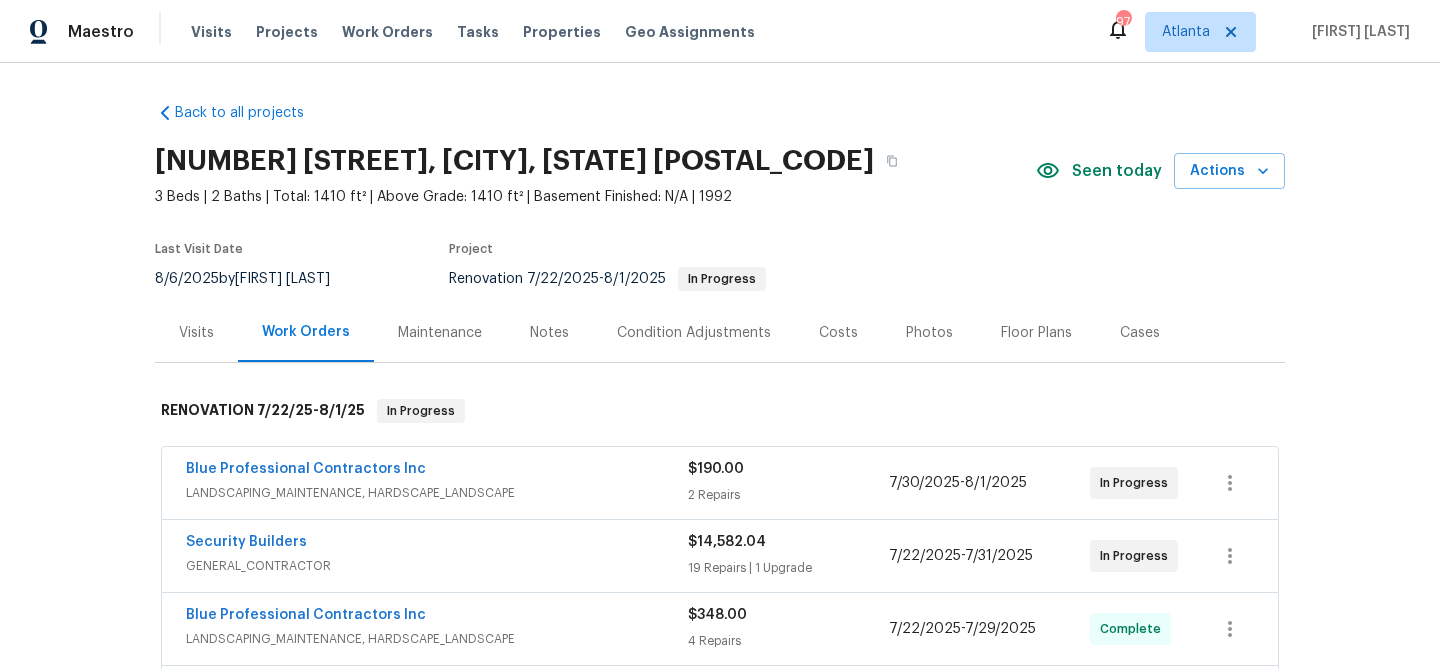 click on "Photos" at bounding box center [929, 333] 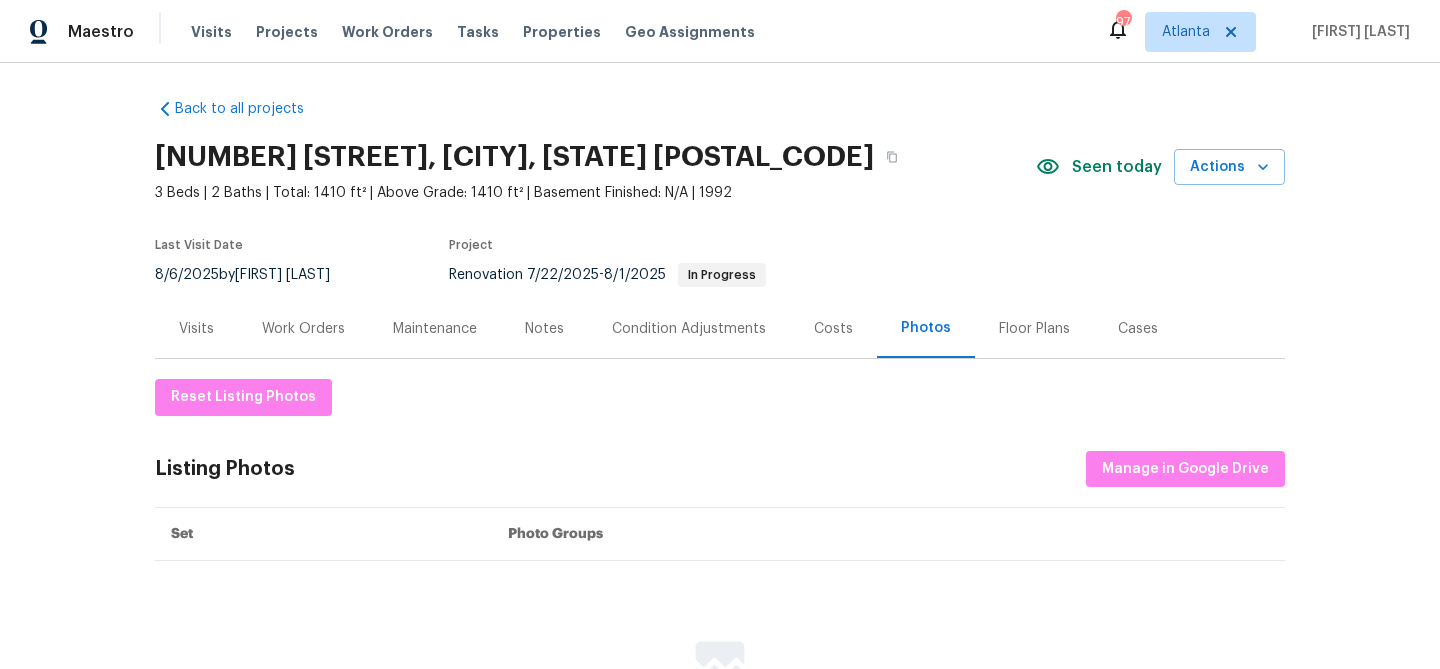 scroll, scrollTop: 0, scrollLeft: 0, axis: both 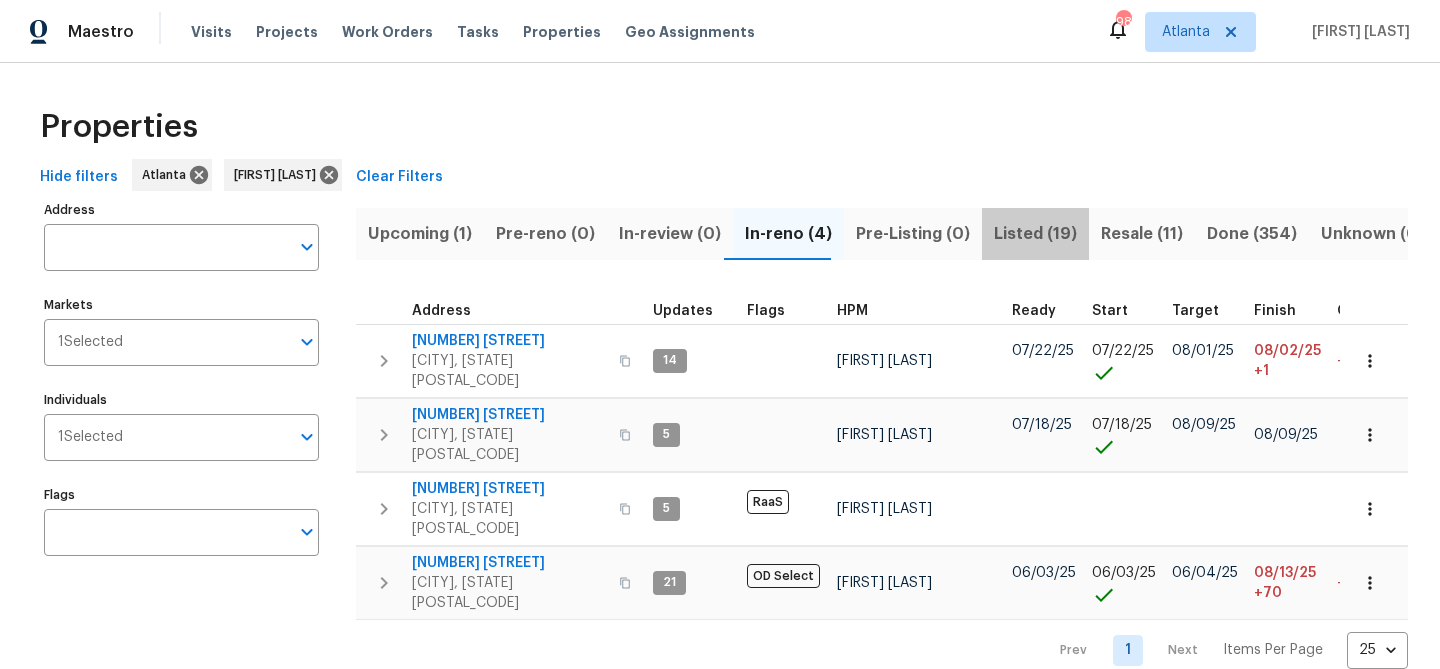 click on "Listed (19)" at bounding box center [1035, 234] 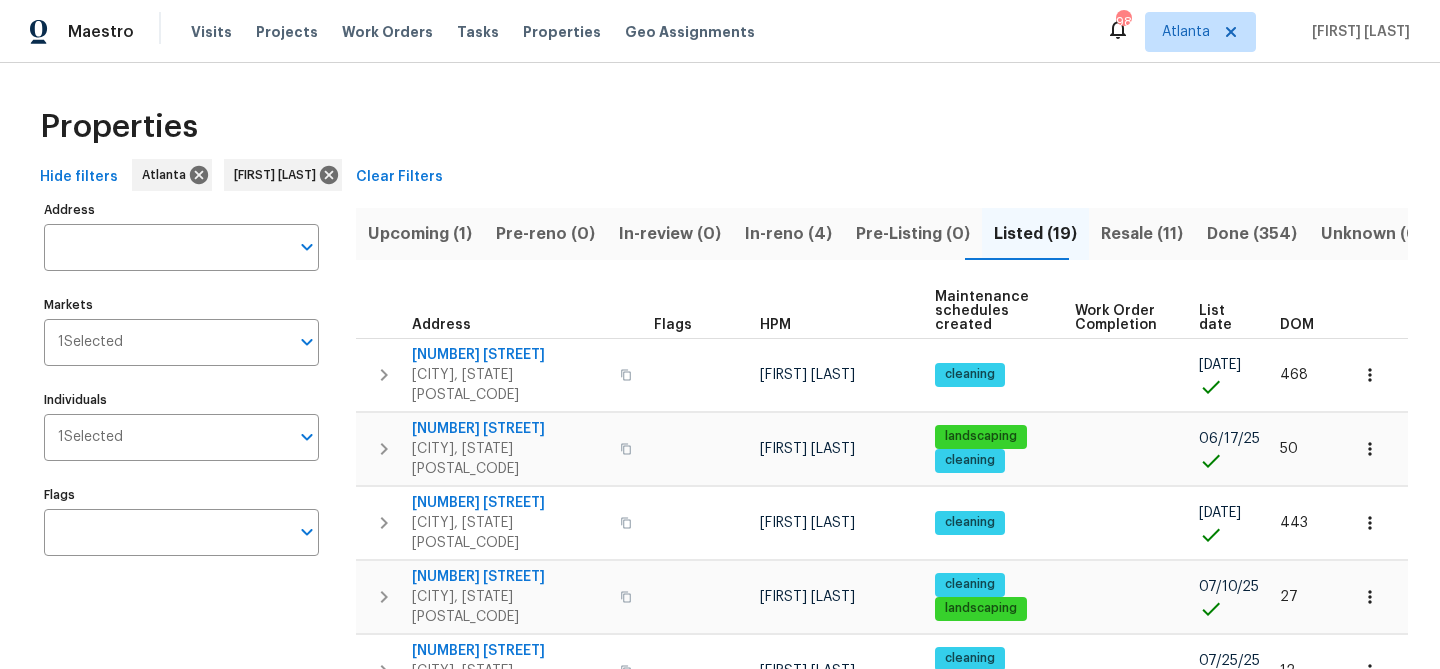click on "In-reno (4)" at bounding box center [788, 234] 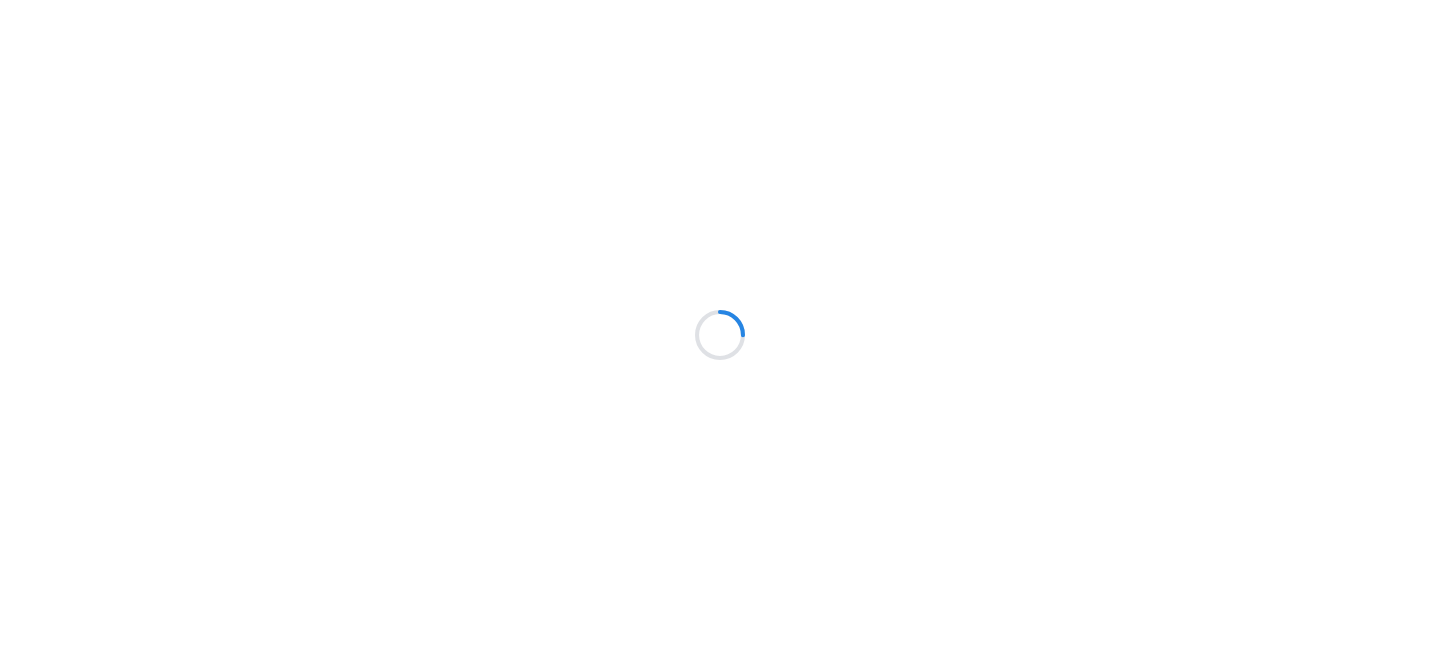 scroll, scrollTop: 0, scrollLeft: 0, axis: both 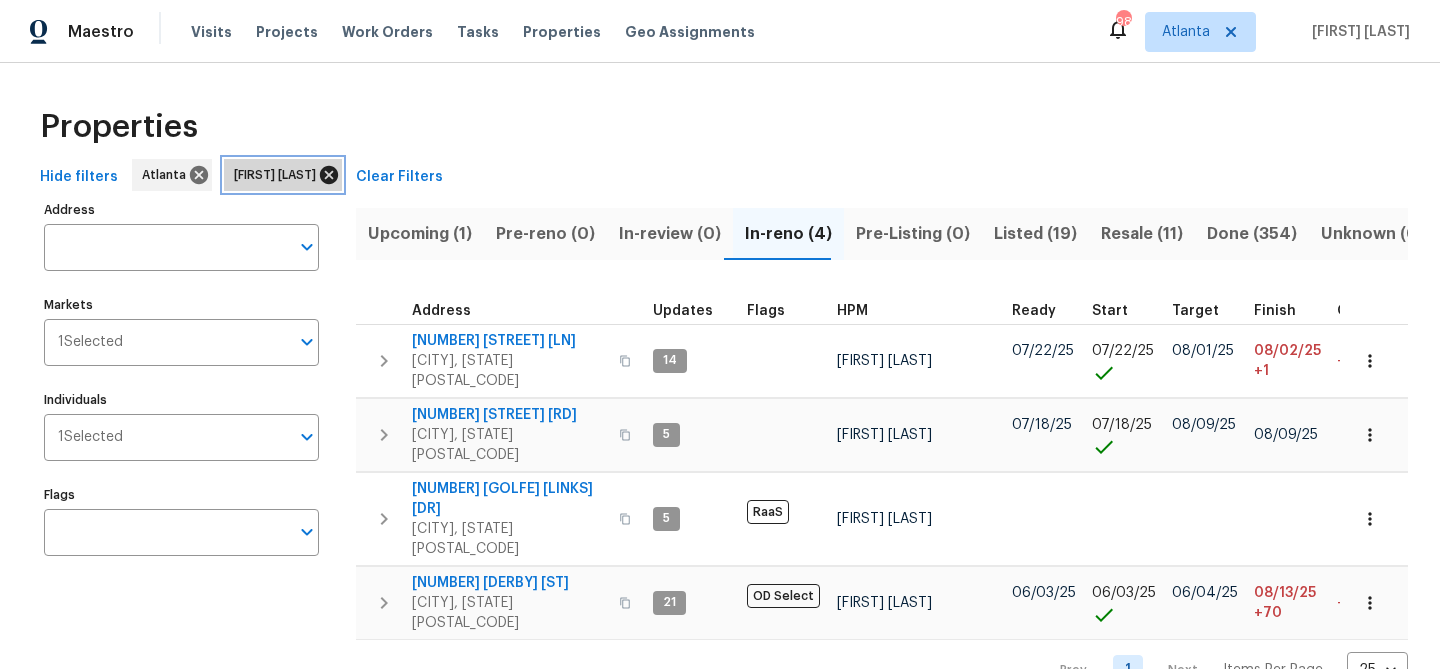 click 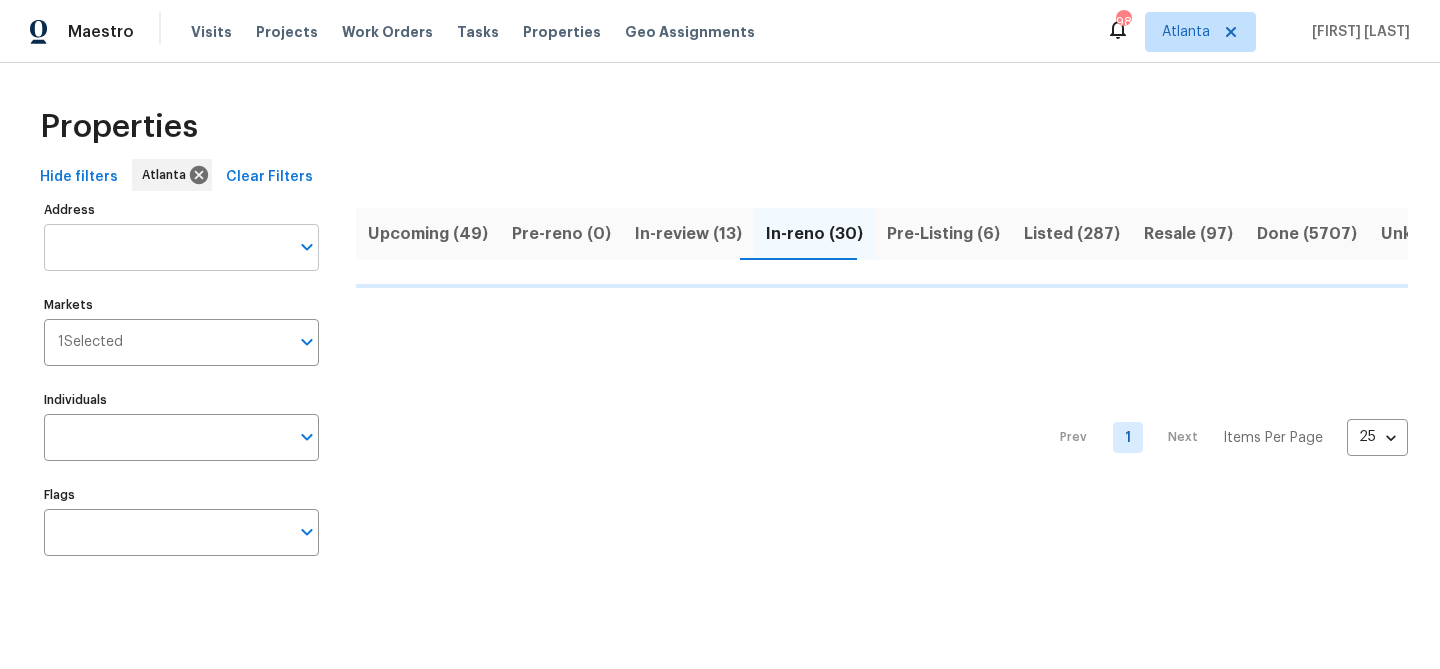 click on "Address" at bounding box center [166, 247] 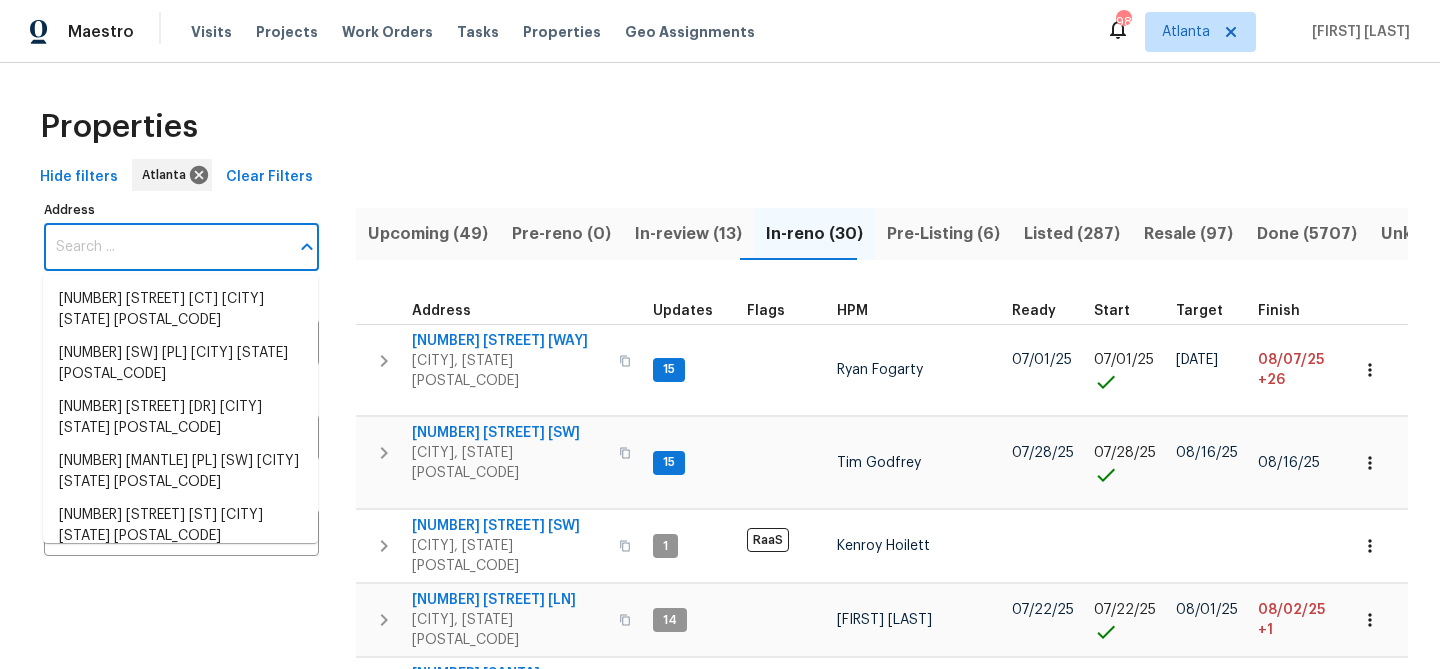 click on "Address" at bounding box center [166, 247] 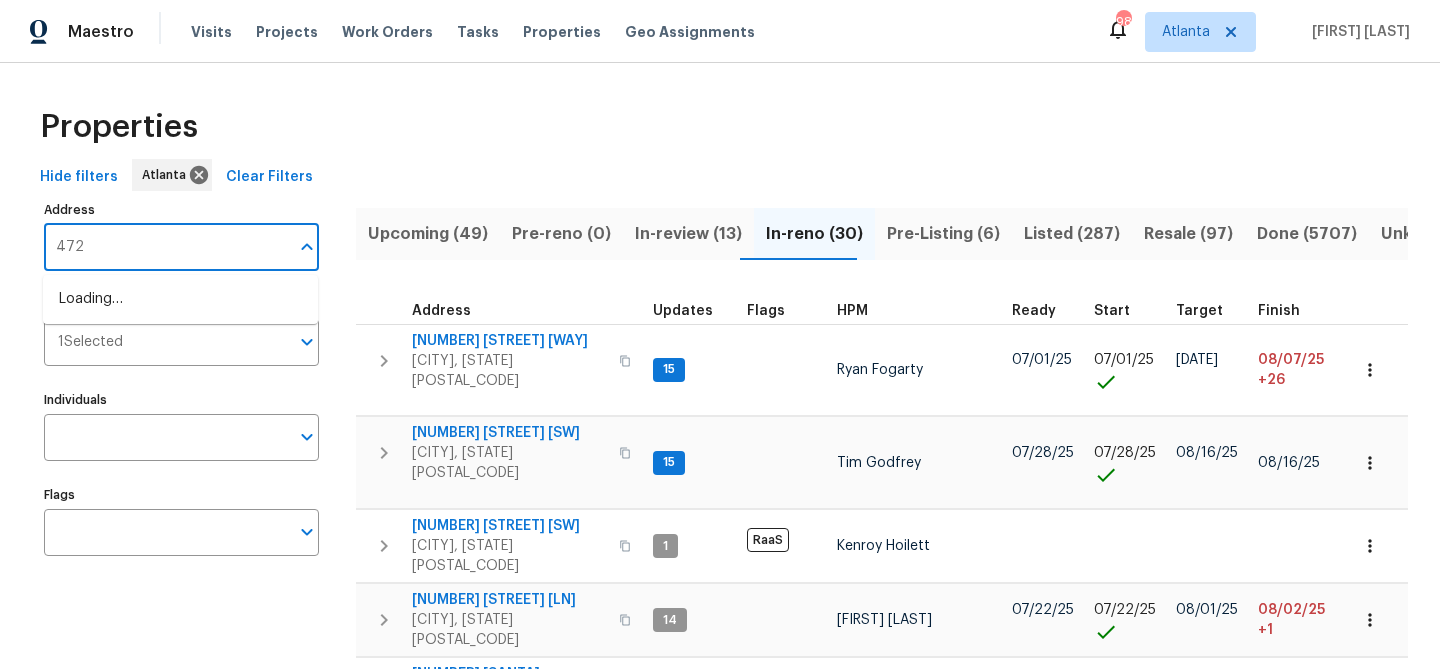 type on "4726" 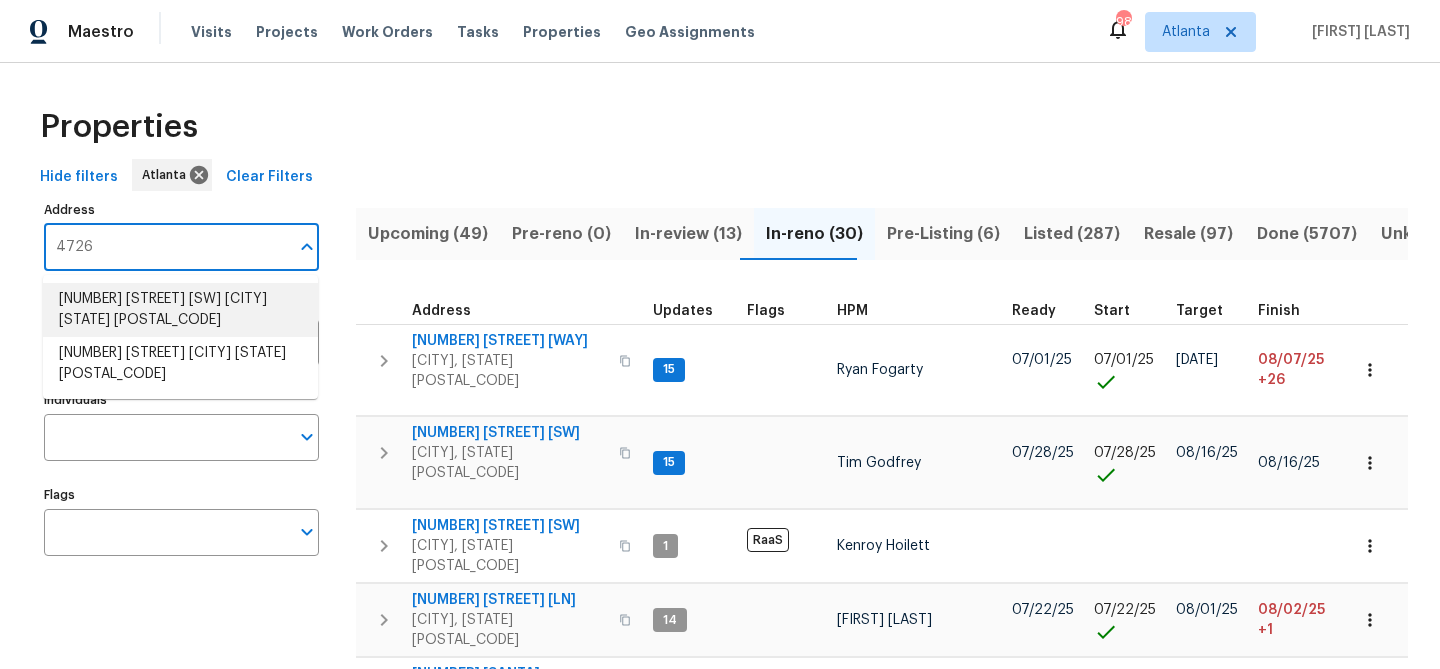 click on "4726 Alpine Dr SW Lilburn GA 30047" at bounding box center (180, 310) 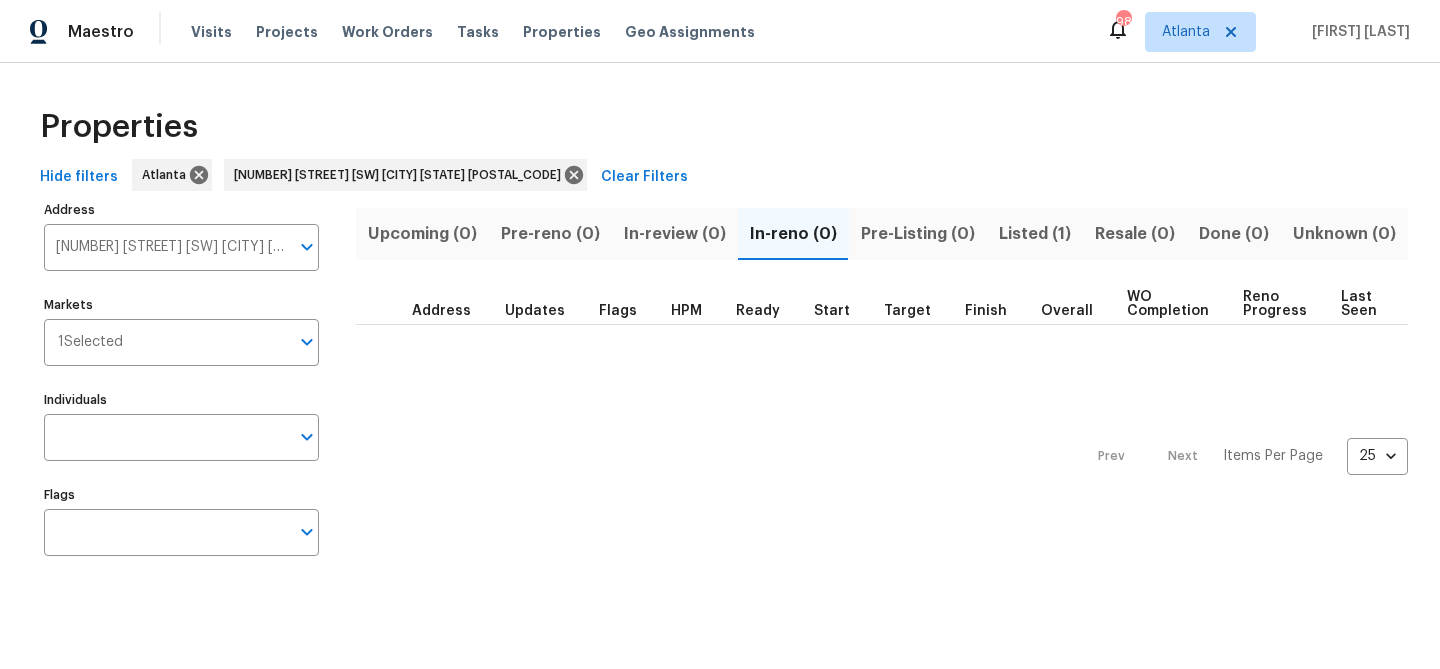 click on "Listed (1)" at bounding box center (1035, 234) 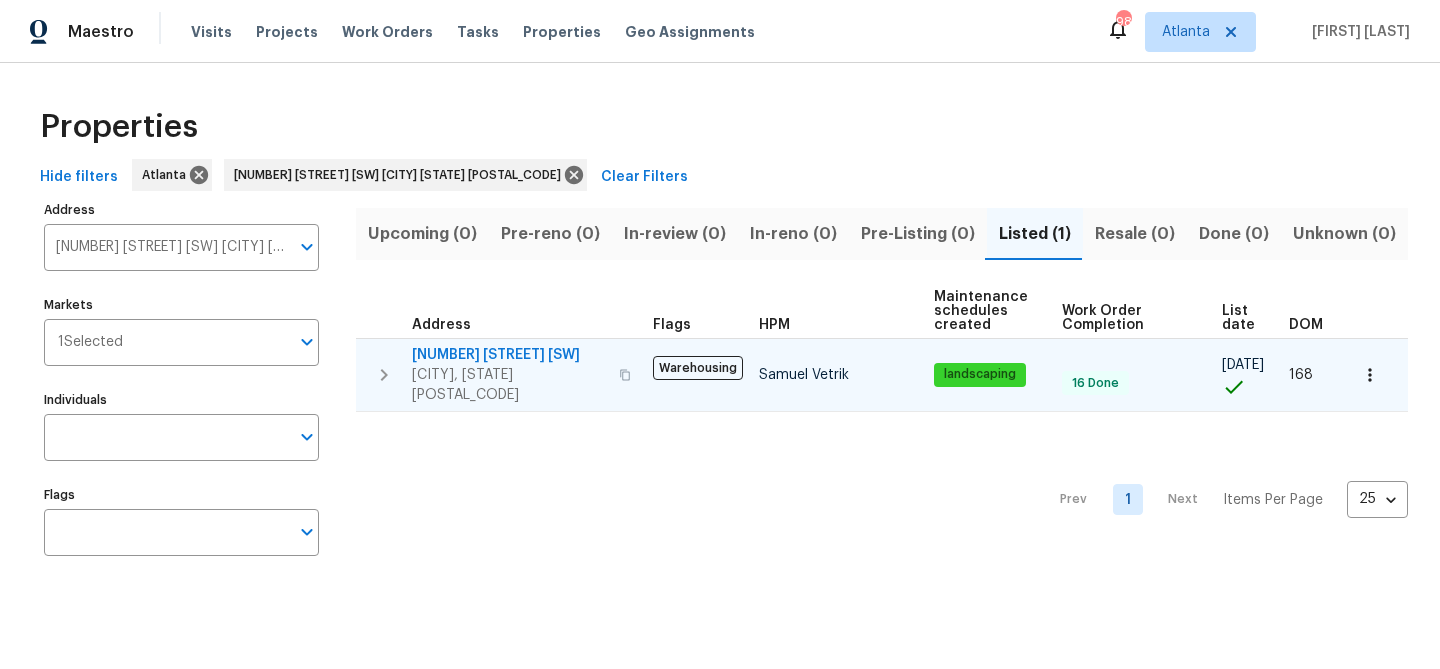 click 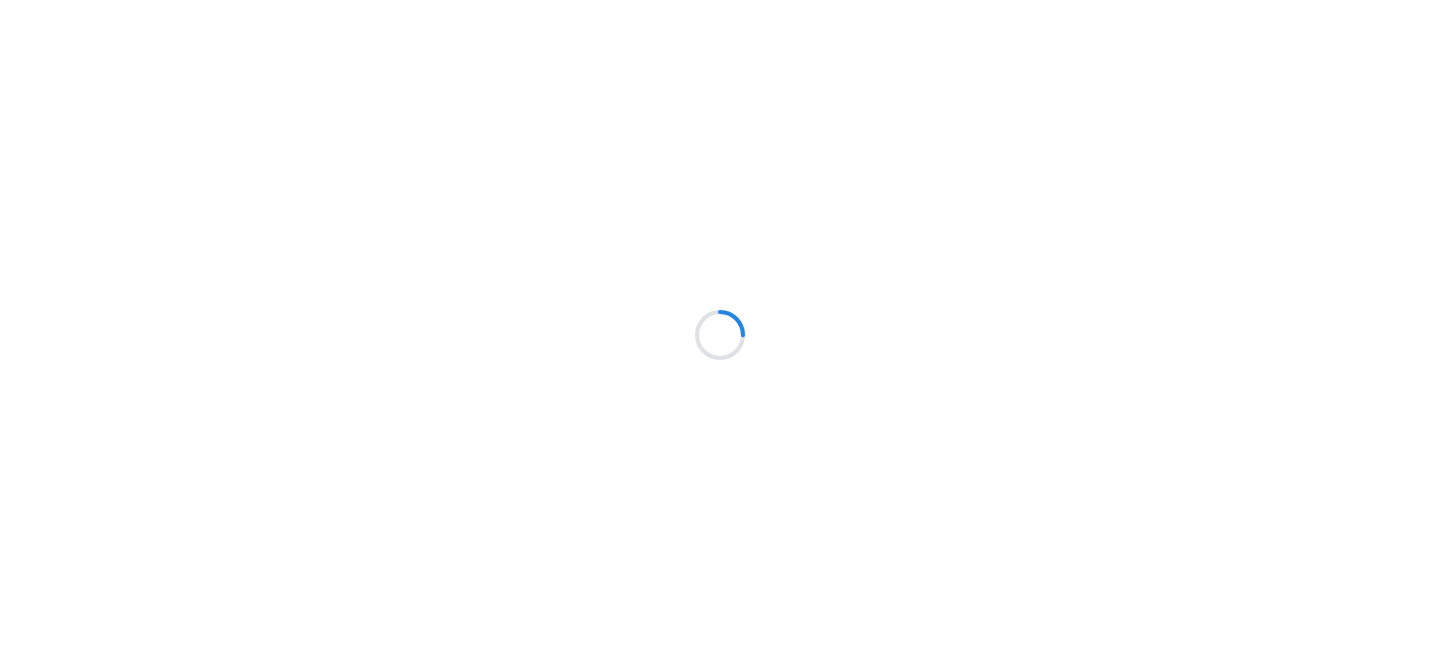 scroll, scrollTop: 0, scrollLeft: 0, axis: both 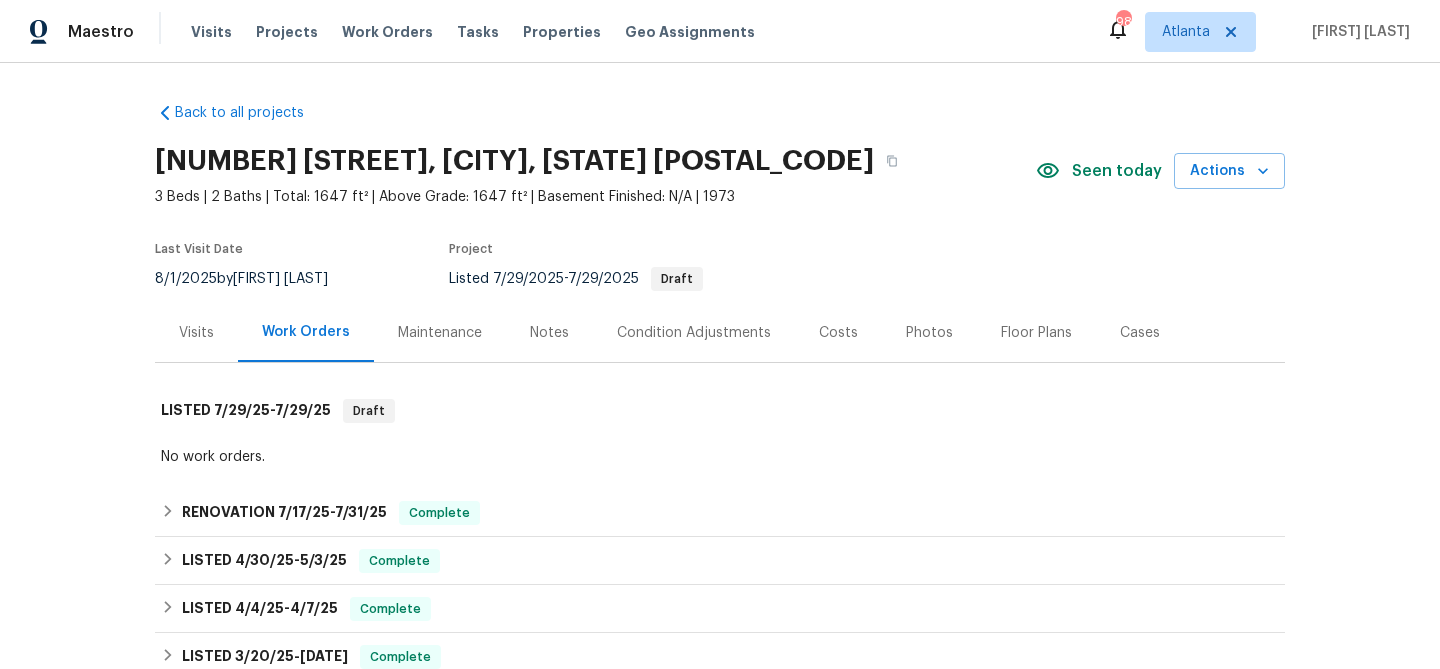 click on "Photos" at bounding box center (929, 333) 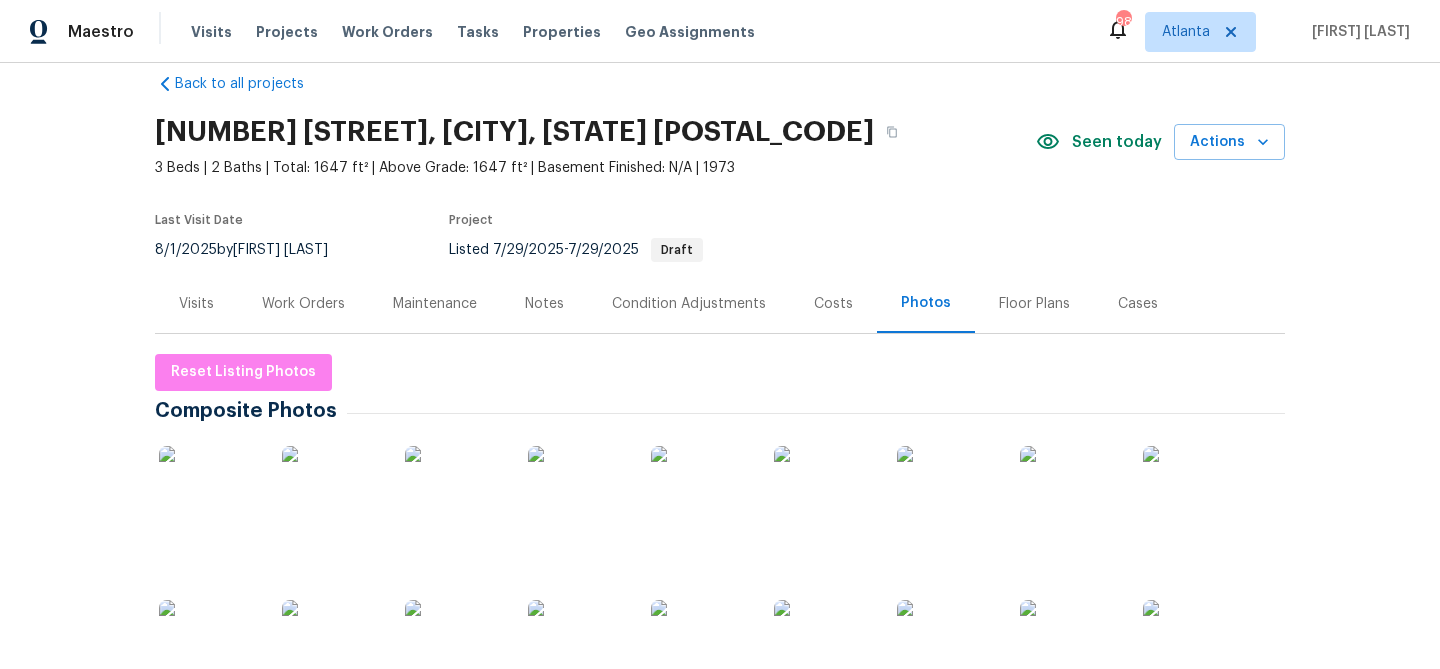 scroll, scrollTop: 24, scrollLeft: 0, axis: vertical 